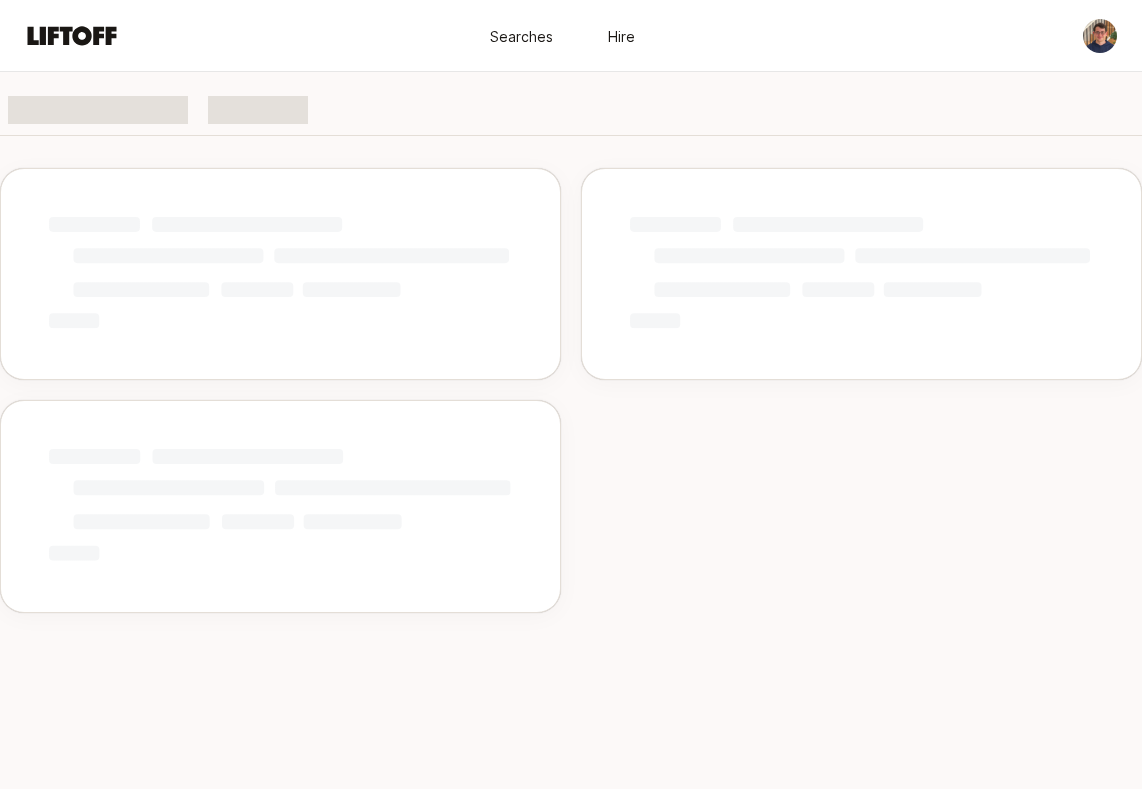 scroll, scrollTop: 0, scrollLeft: 0, axis: both 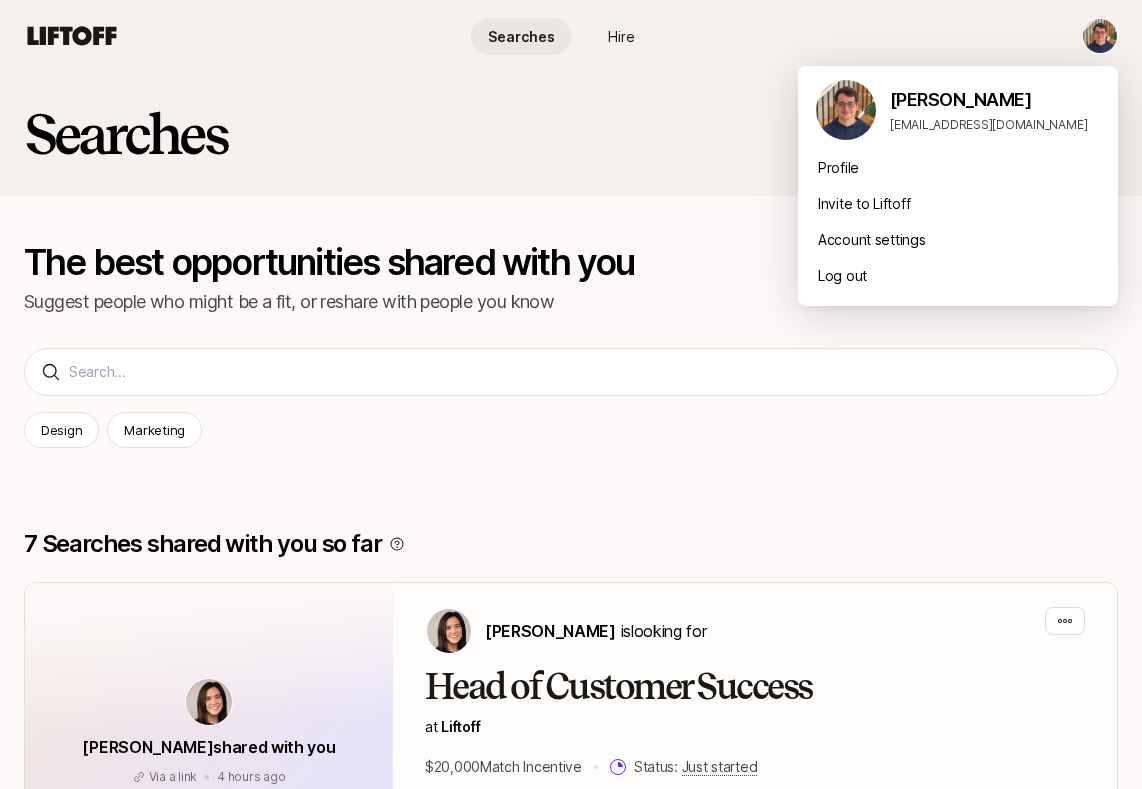 click on "Searches Hire Searches Hire Searches The best opportunities shared with you Suggest people who might be a fit, or reshare with people you know FAQs Design Marketing Design Marketing 7 Searches shared
with you so far [PERSON_NAME]  shared with you Via a link 4 hours ago Via a link 4 hours ago [PERSON_NAME]   is  looking for Head of Customer Success at   Liftoff $20,000  Match Incentive Status:   Just started View [PERSON_NAME]  shared with you Via a link [DATE] Via a link [DATE] [PERSON_NAME]   is  looking for Contract UX/UI designer for early stage sustainable grocery e-comm at   Hive Brands $500  Match Incentive Status:   Early interviewing View [PERSON_NAME]  shared with you Via a link [DATE] Via a link [DATE] [PERSON_NAME]   is  looking for Contract UX/UI designer for early stage sustainable grocery e-comm at   Hive Brands $450  Match Incentive Status:   Early interviewing View [PERSON_NAME]  shared with you Via a link [DATE] Via a link [DATE] [PERSON_NAME]   is" at bounding box center [571, 394] 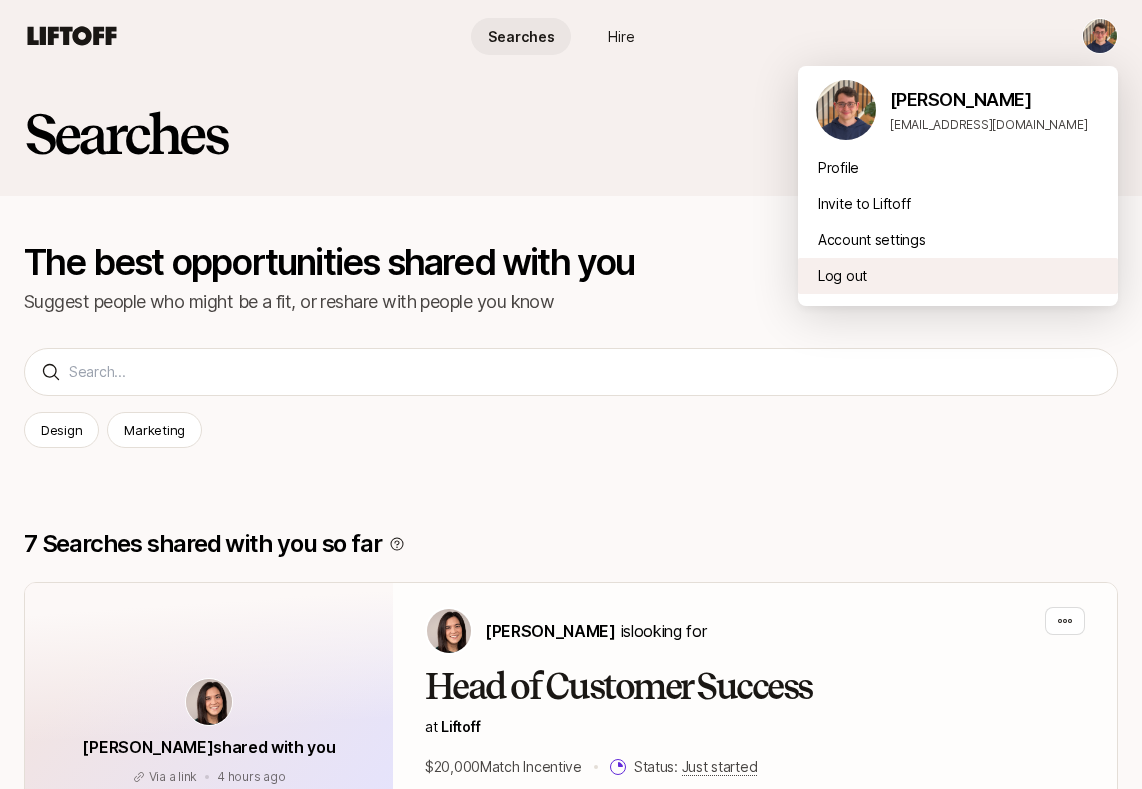click on "Log out" at bounding box center (958, 276) 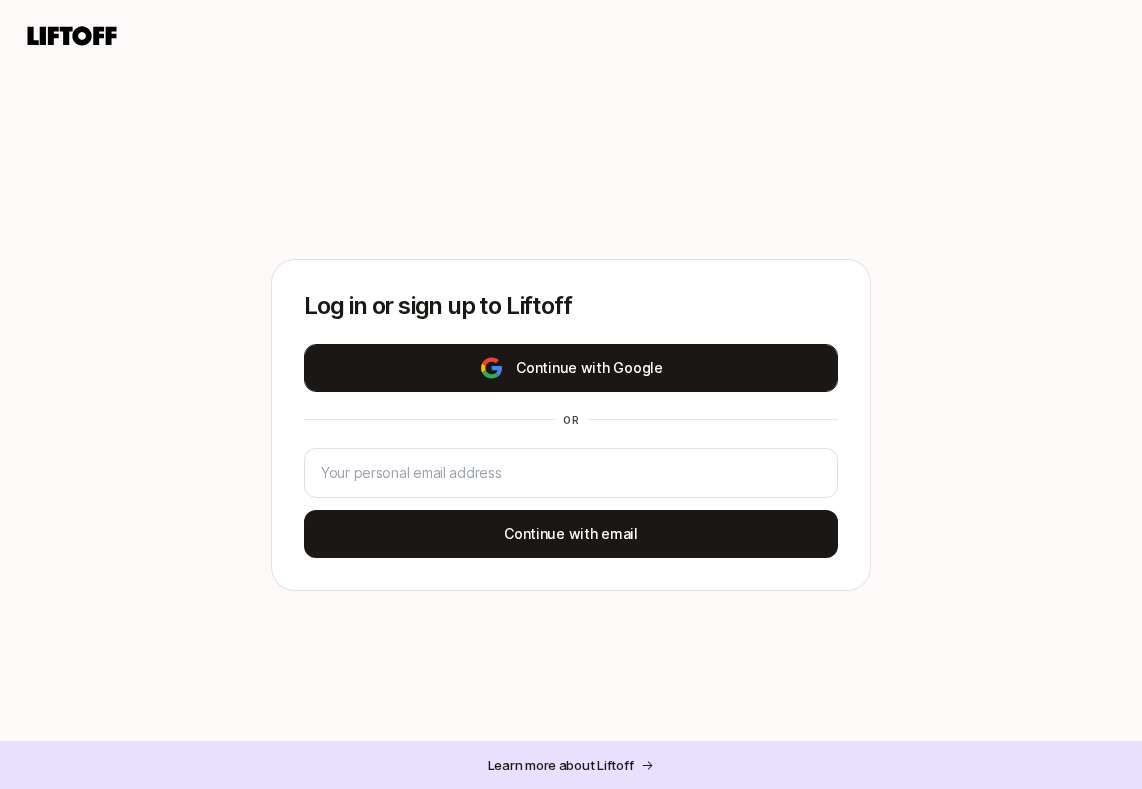 click on "Continue with Google" at bounding box center [571, 368] 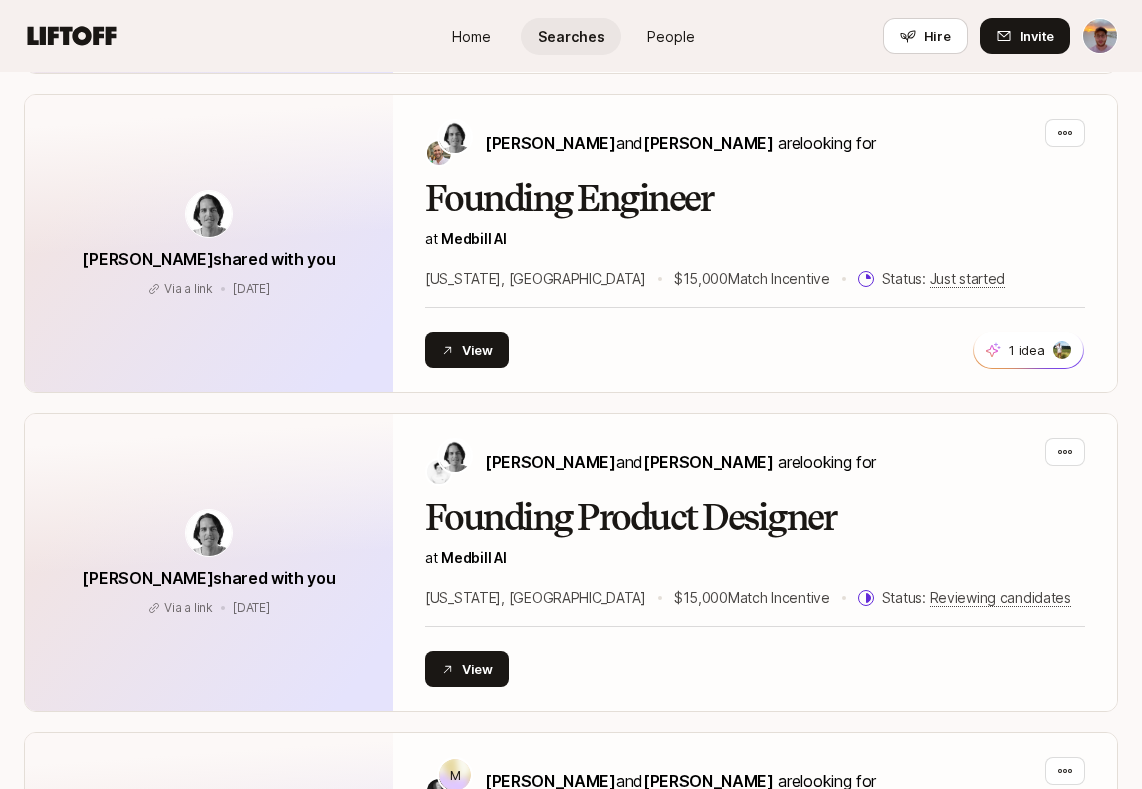 scroll, scrollTop: 3360, scrollLeft: 0, axis: vertical 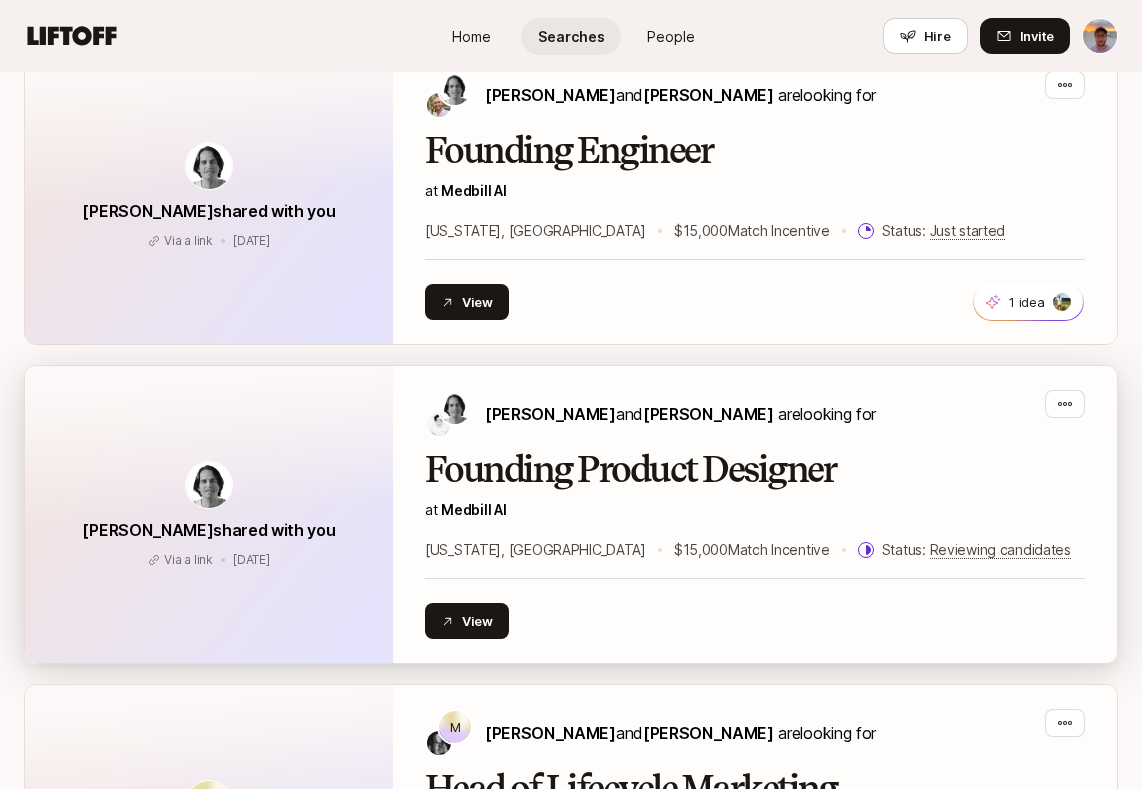 click on "[PERSON_NAME]  and  [PERSON_NAME]   are  looking for Founding Product Designer at   Medbill AI [US_STATE], [GEOGRAPHIC_DATA] $15,000  Match Incentive Status:   Reviewing candidates View" at bounding box center (755, 514) 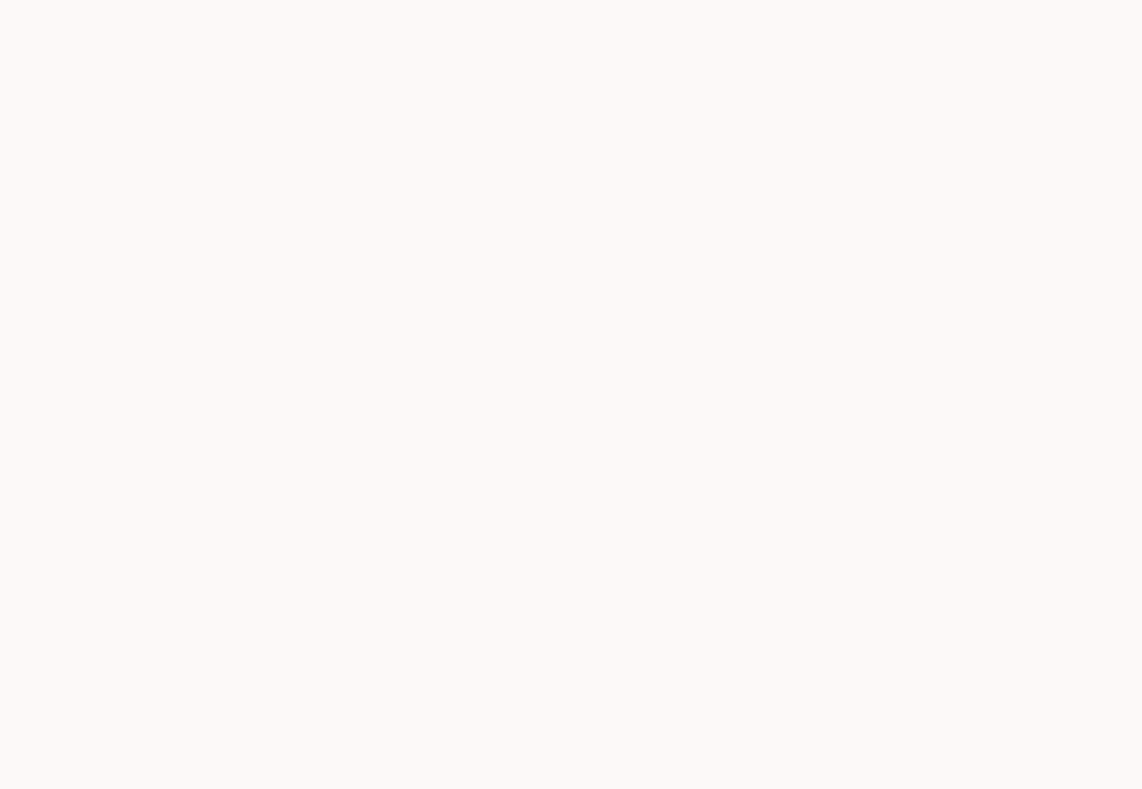 scroll, scrollTop: 0, scrollLeft: 0, axis: both 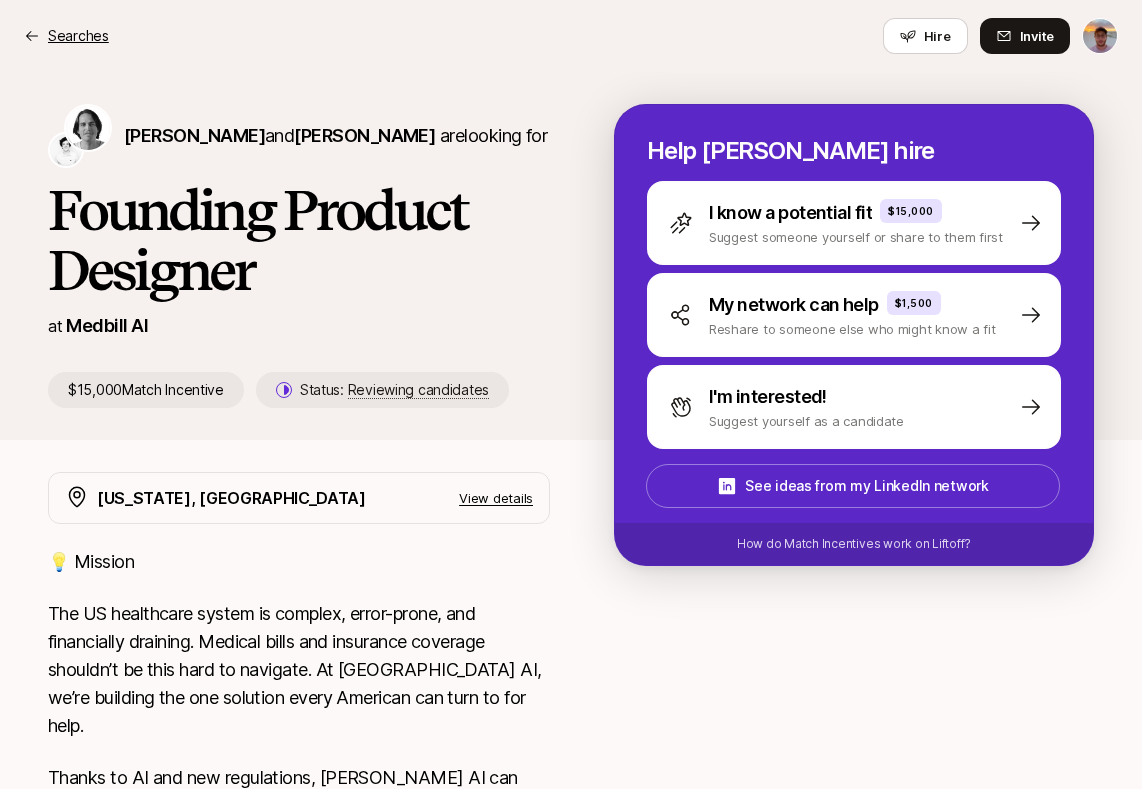 click on "Searches" at bounding box center (78, 36) 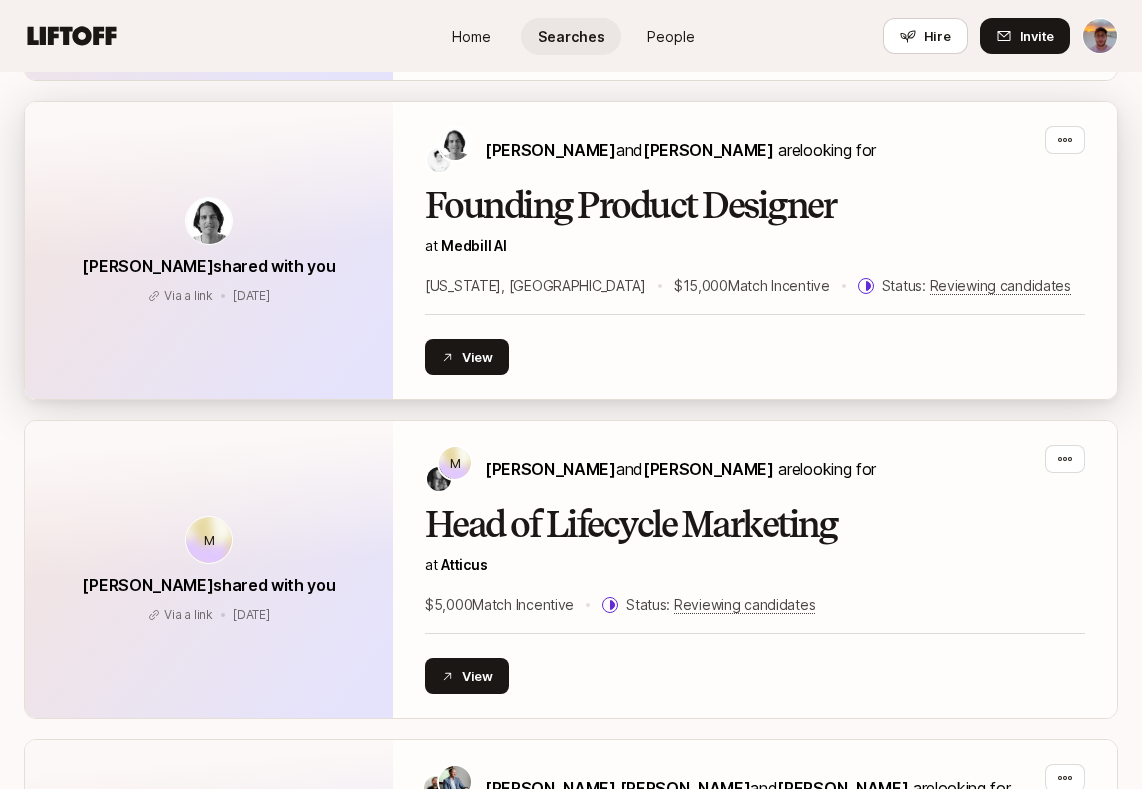 scroll, scrollTop: 3625, scrollLeft: 0, axis: vertical 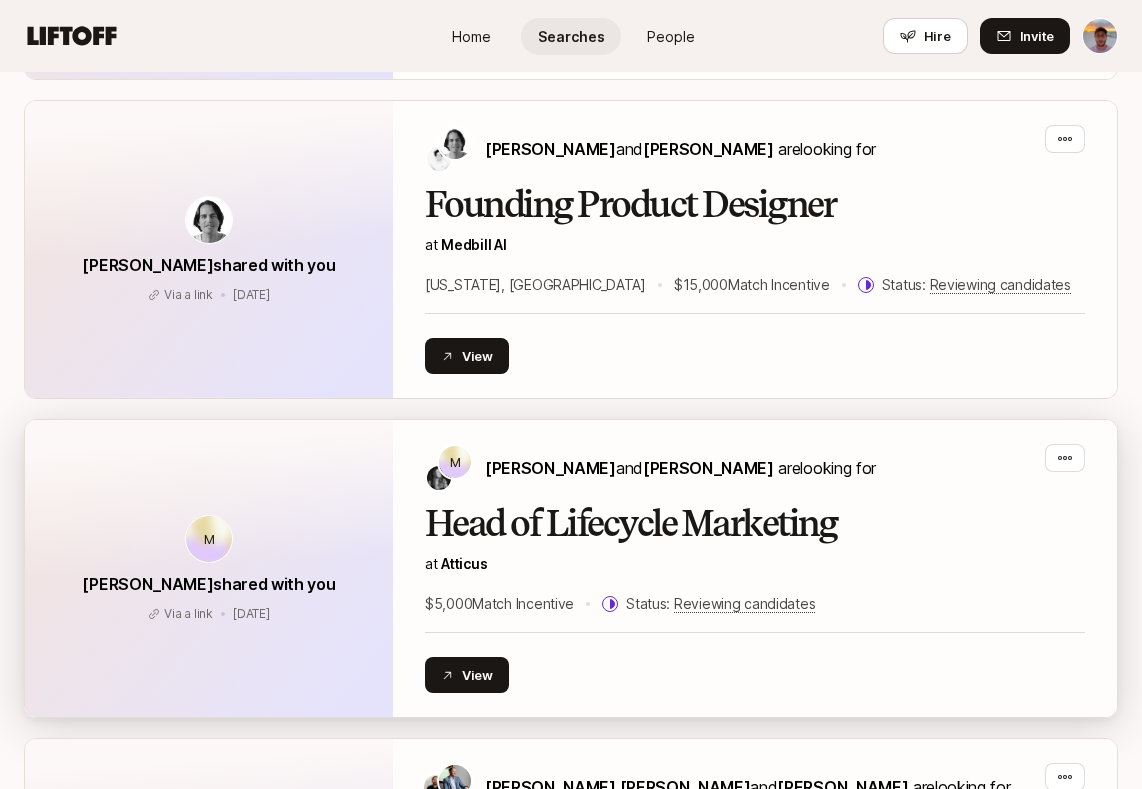 click on "Head of Lifecycle Marketing" at bounding box center [755, 524] 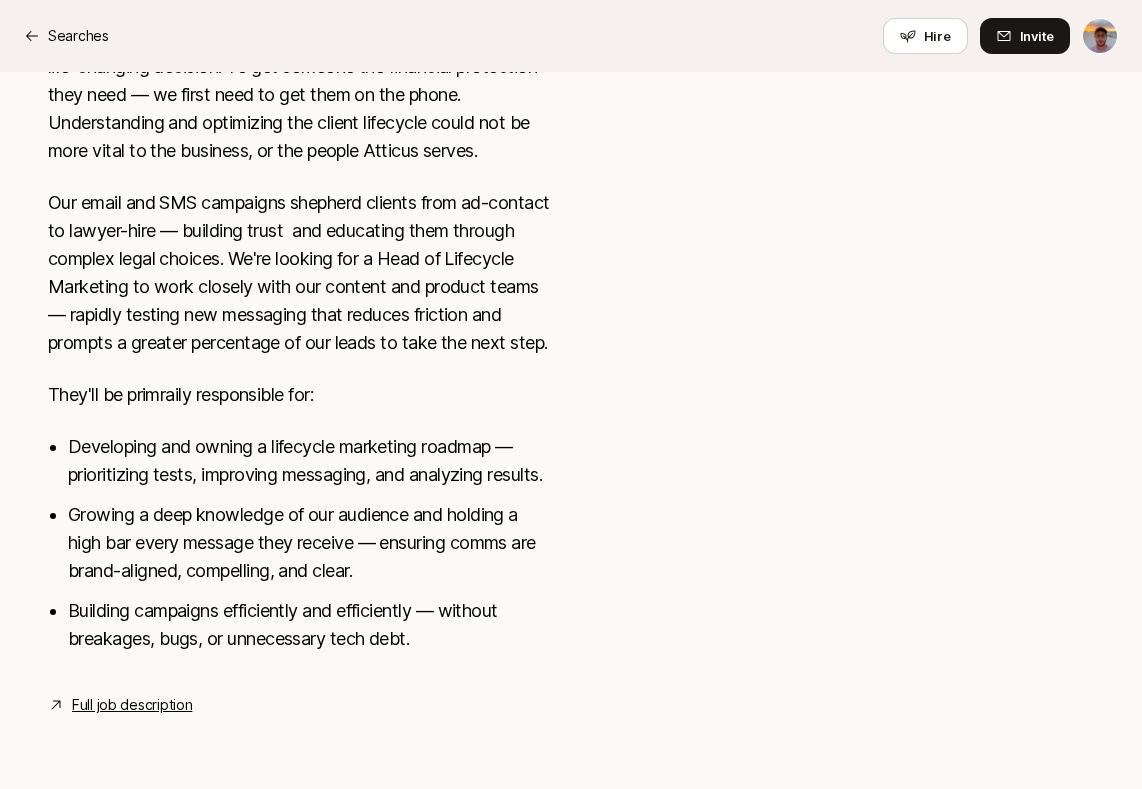 scroll, scrollTop: 667, scrollLeft: 0, axis: vertical 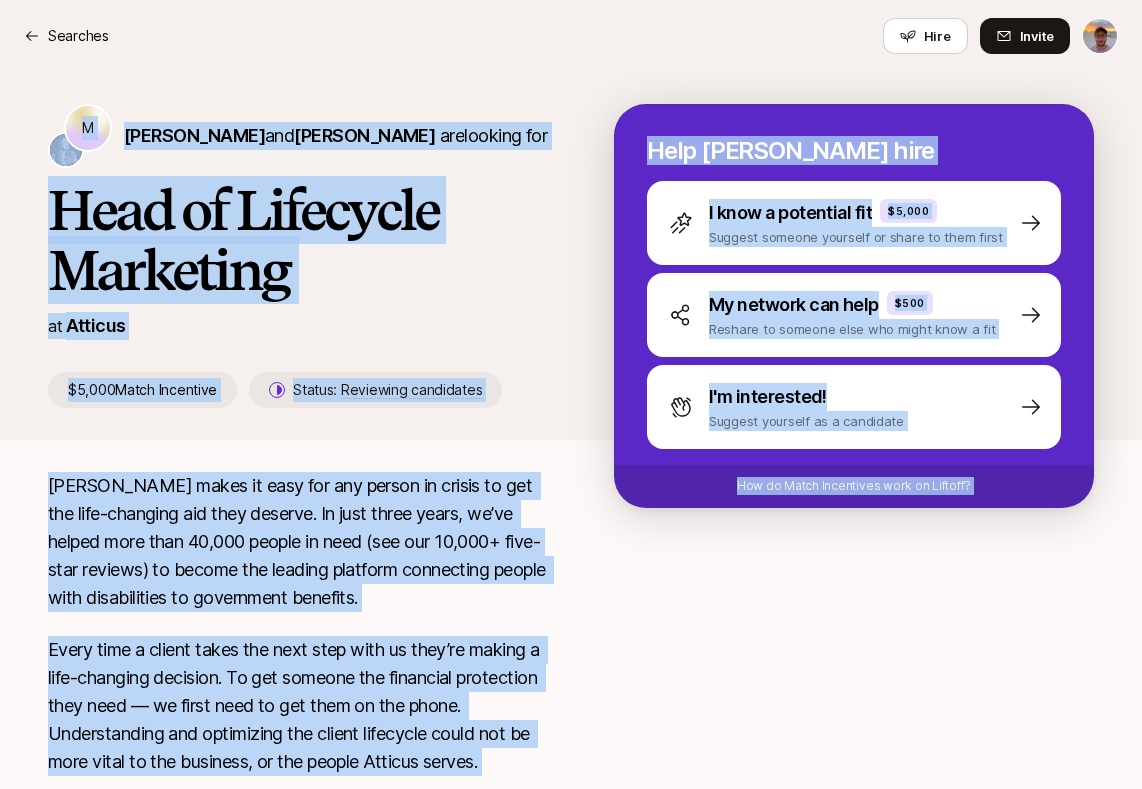 drag, startPoint x: 427, startPoint y: 640, endPoint x: 46, endPoint y: 132, distance: 635 